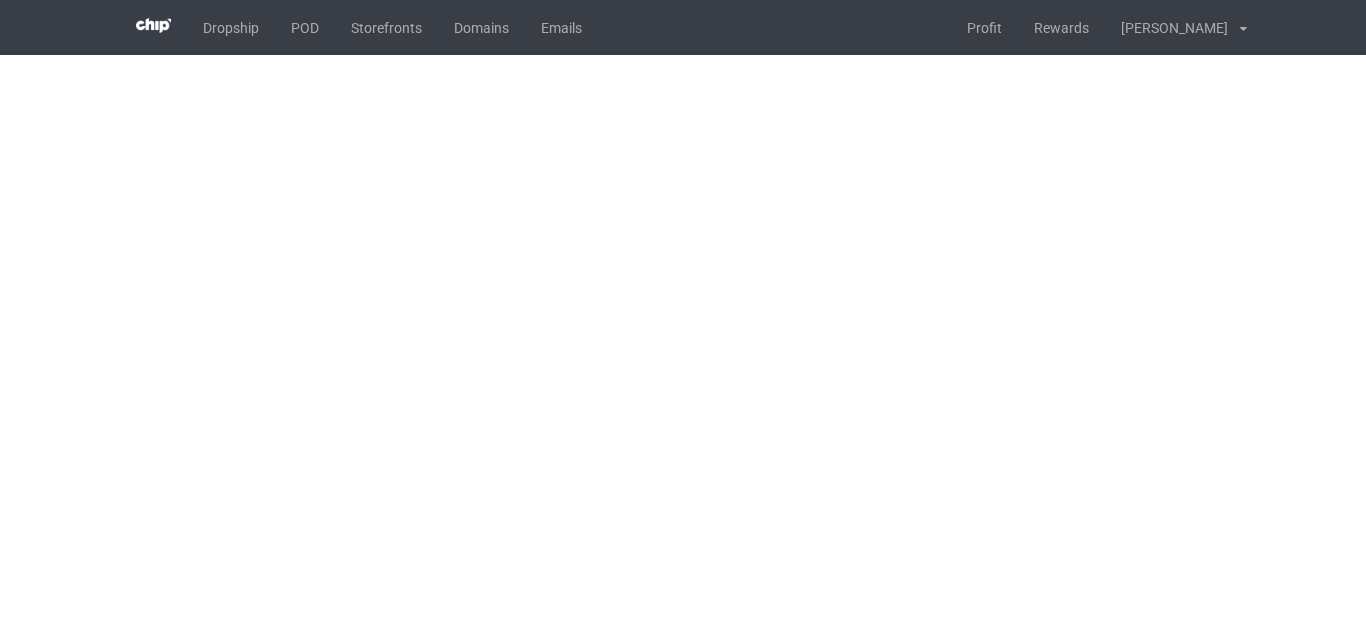 scroll, scrollTop: 0, scrollLeft: 0, axis: both 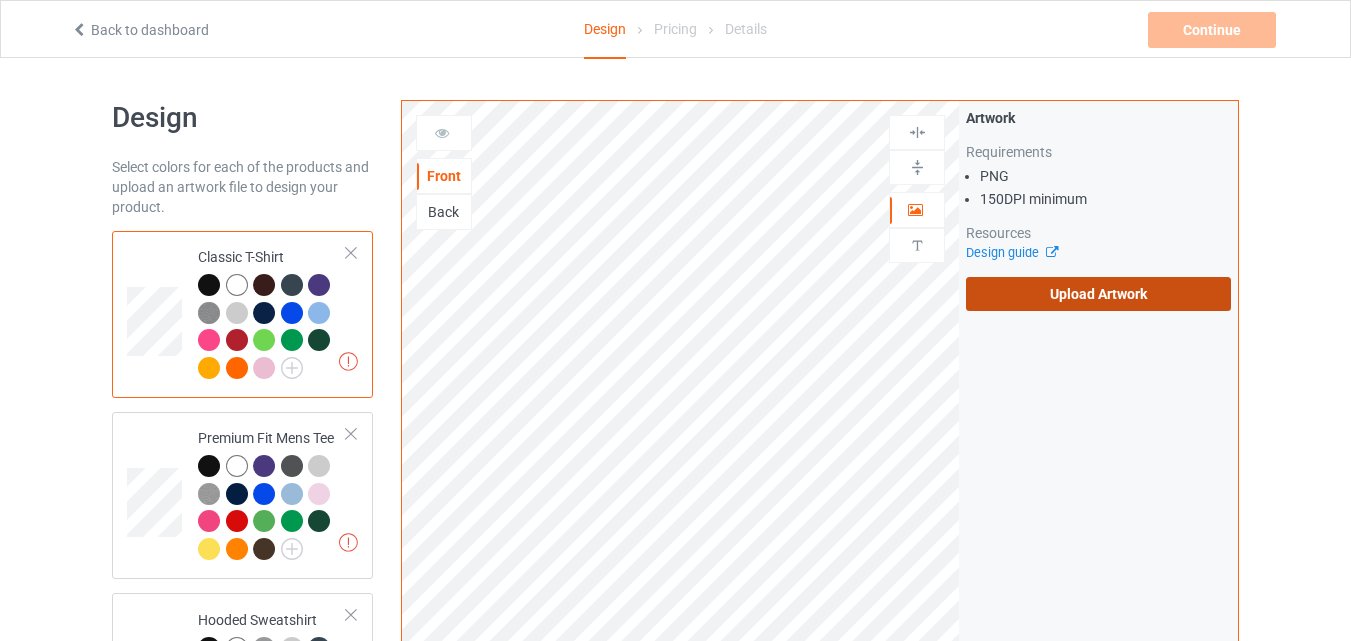 click on "Upload Artwork" at bounding box center (1098, 294) 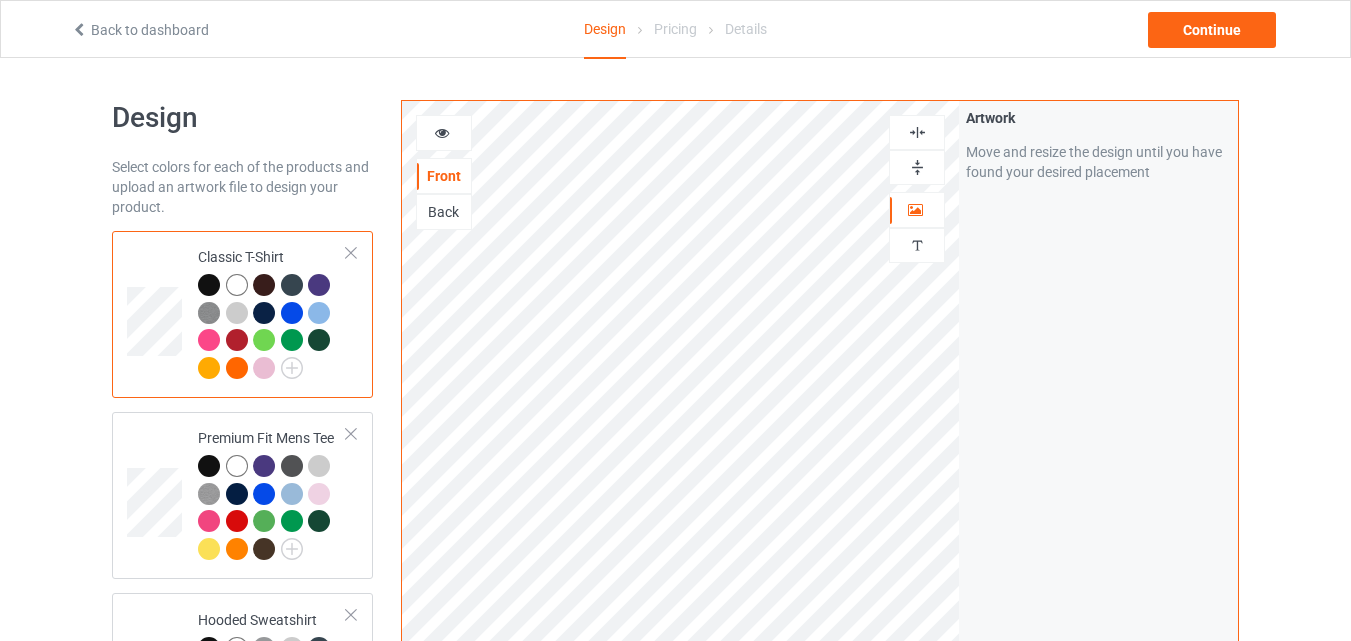 click at bounding box center (442, 130) 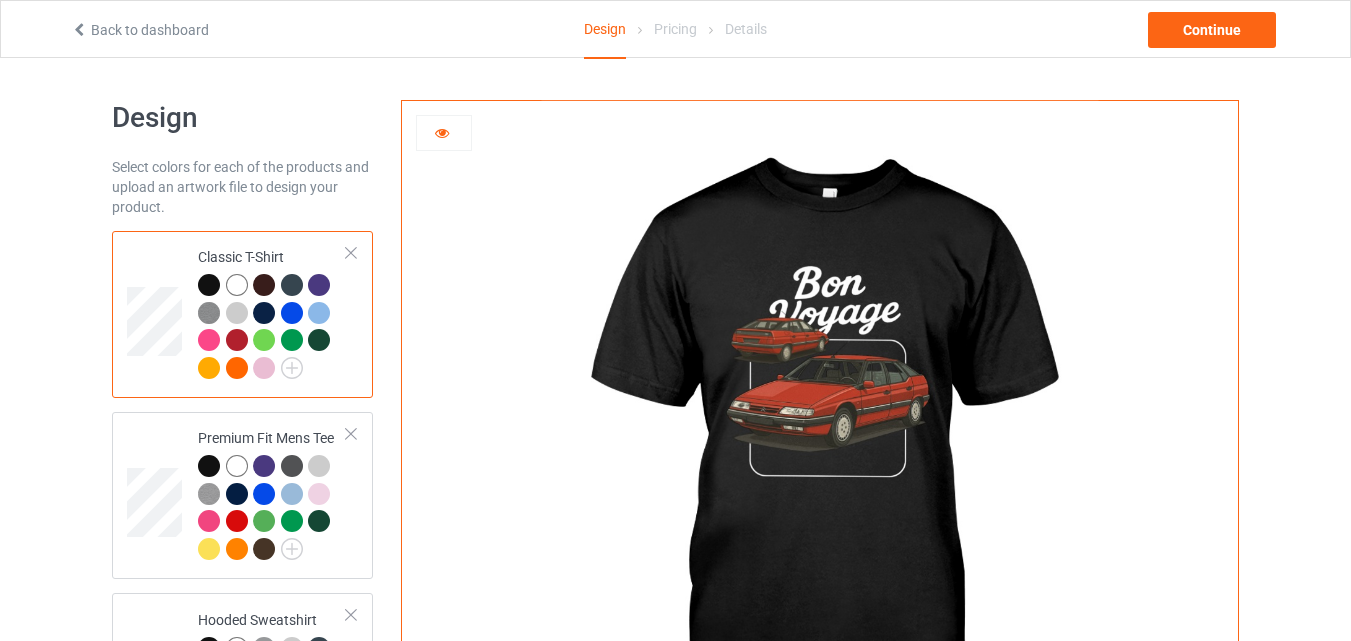 click at bounding box center (264, 313) 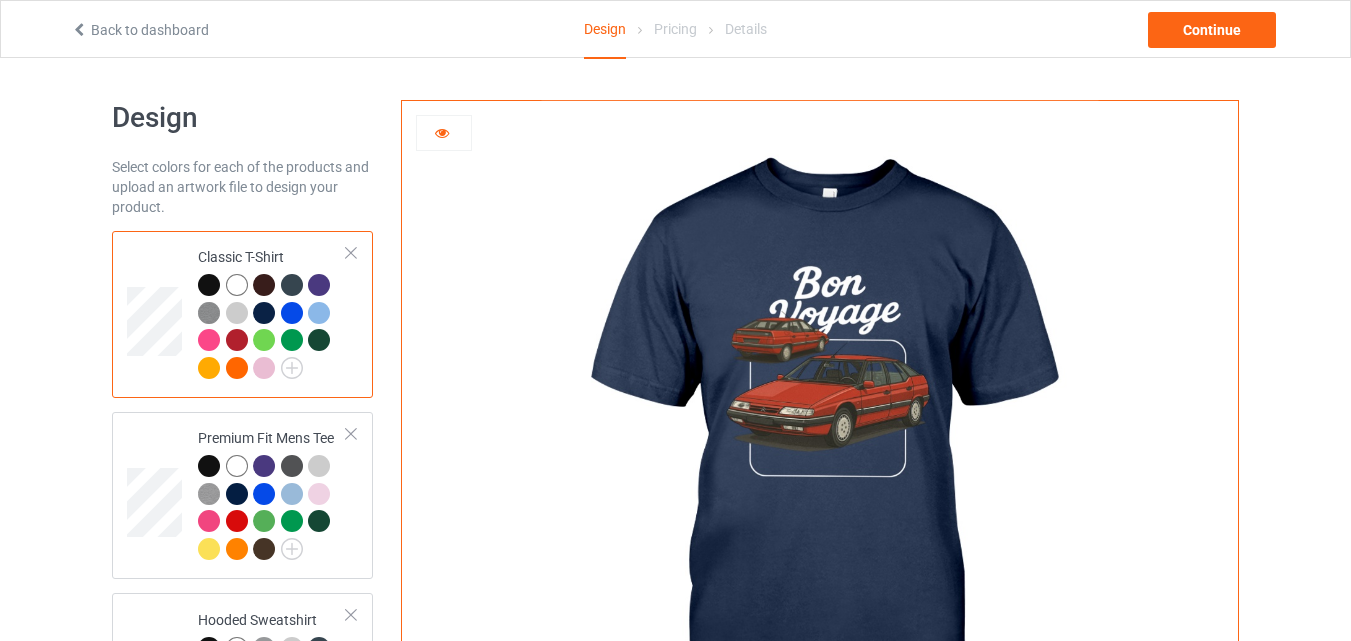 click at bounding box center (442, 130) 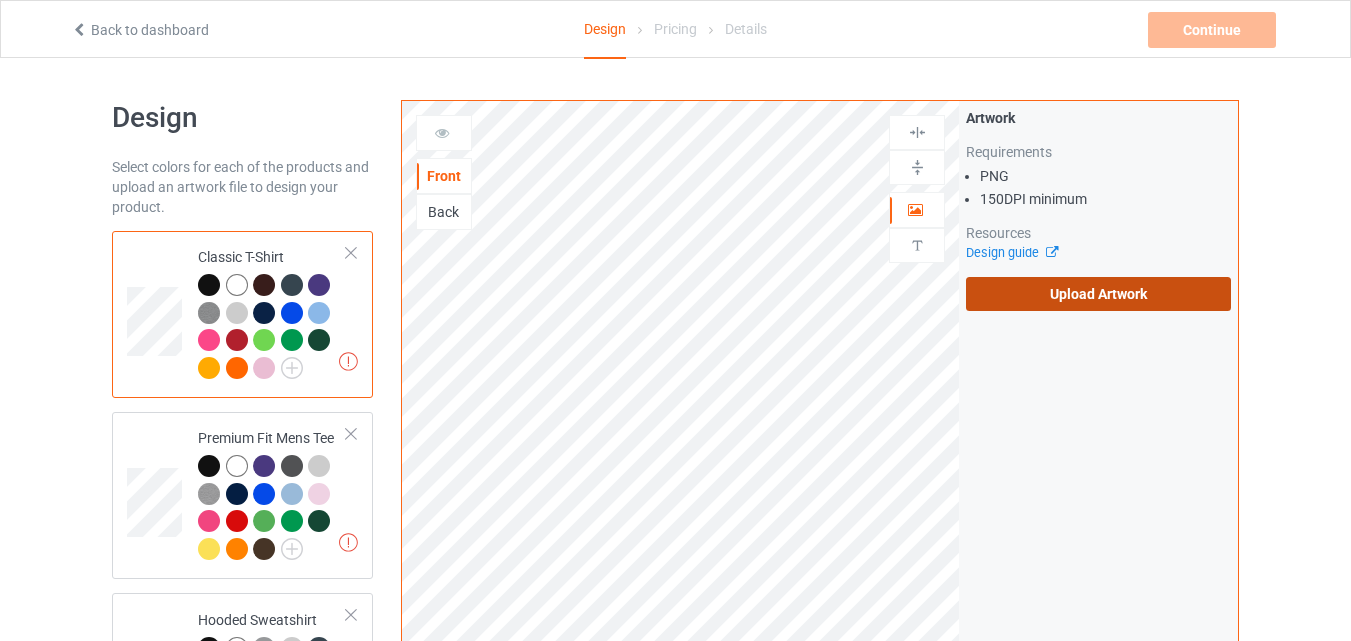 click on "Upload Artwork" at bounding box center (1098, 294) 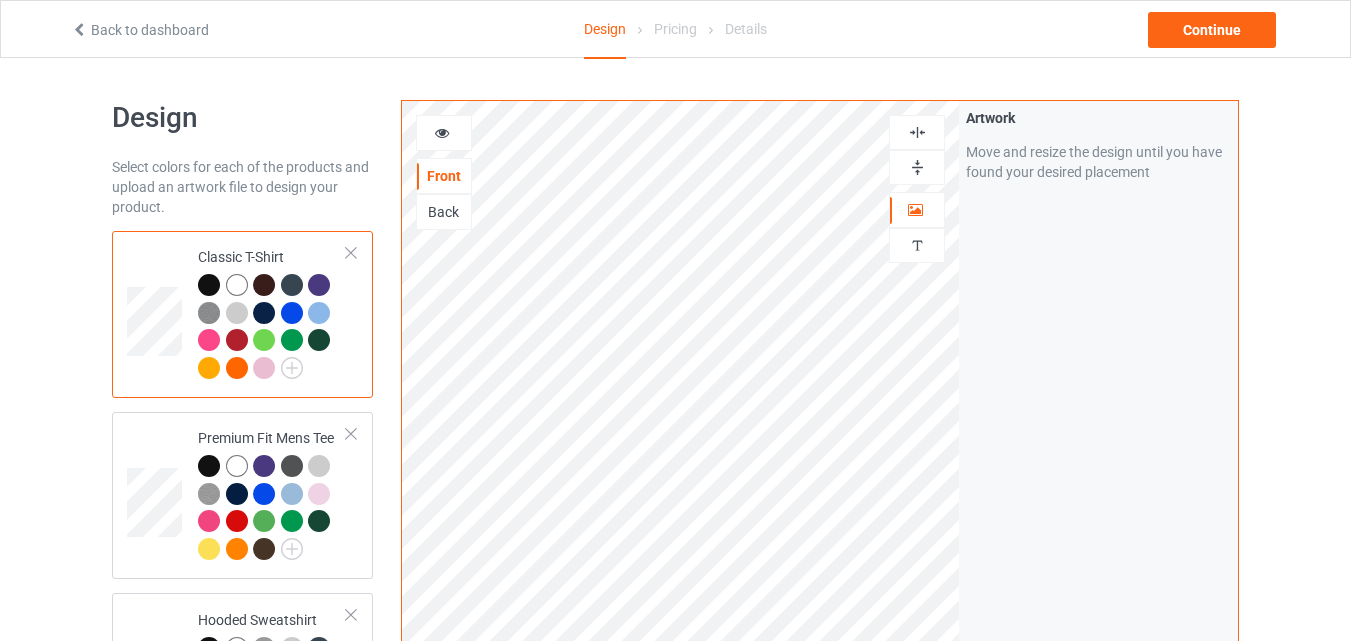 click at bounding box center [442, 130] 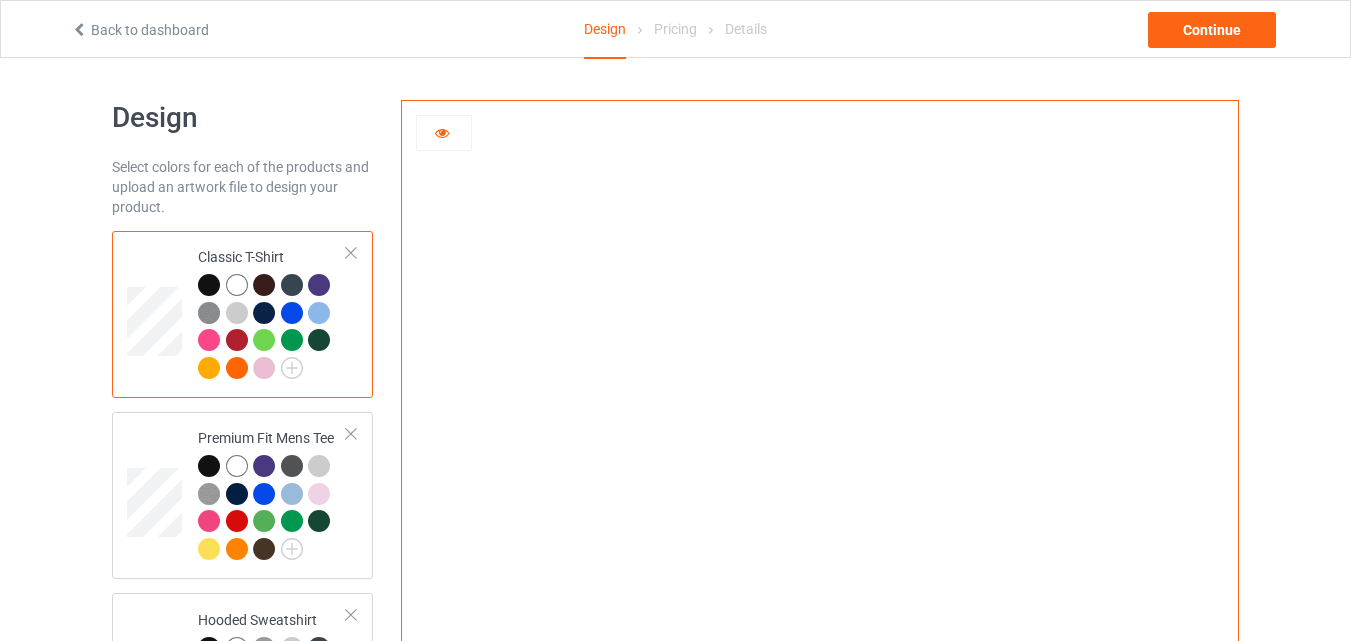 click at bounding box center (209, 285) 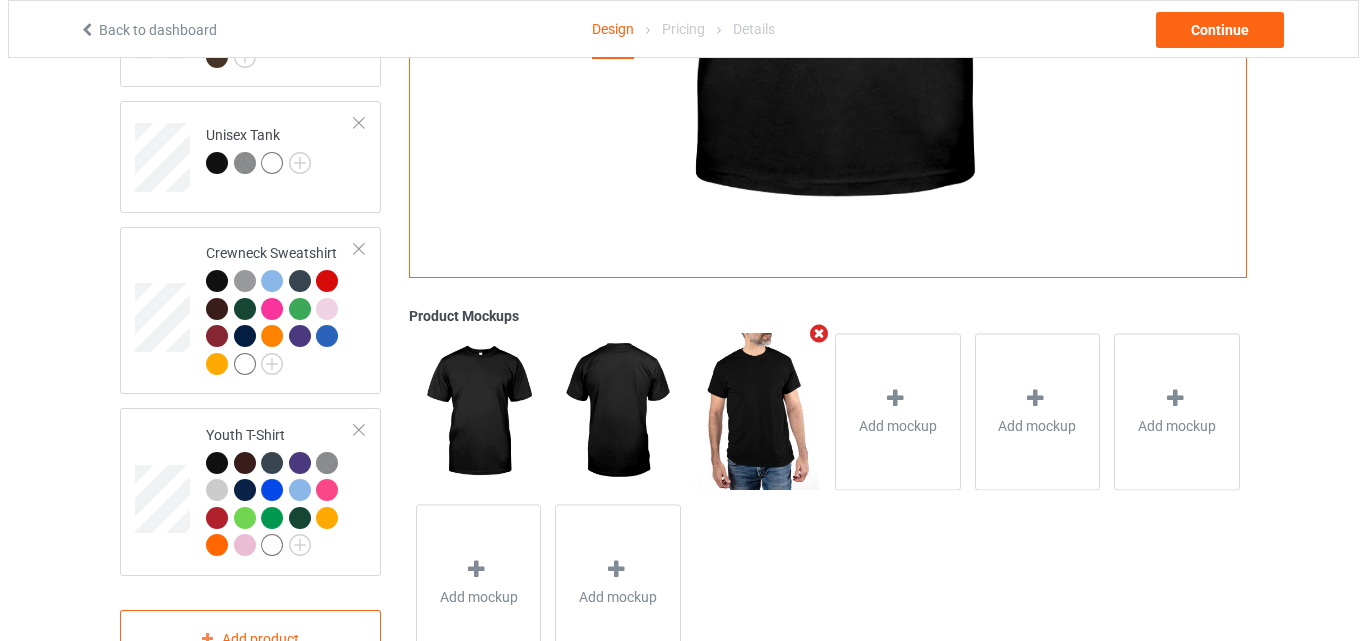 scroll, scrollTop: 1079, scrollLeft: 0, axis: vertical 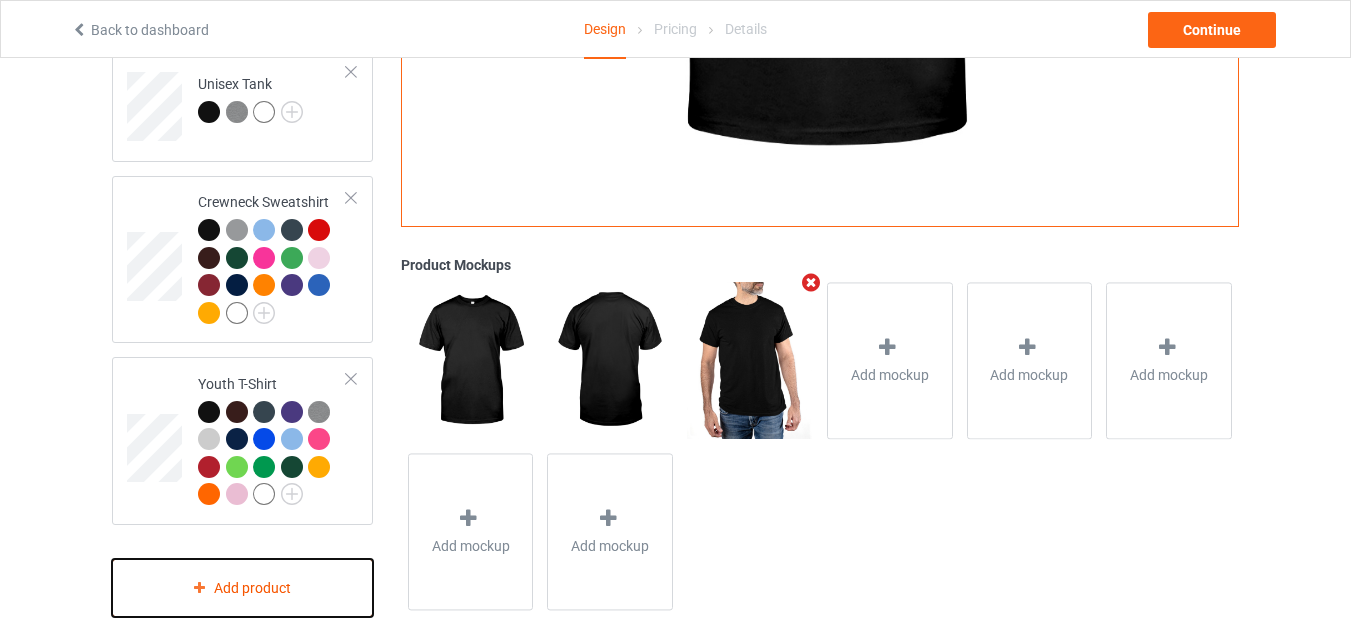 click on "Add product" at bounding box center (242, 588) 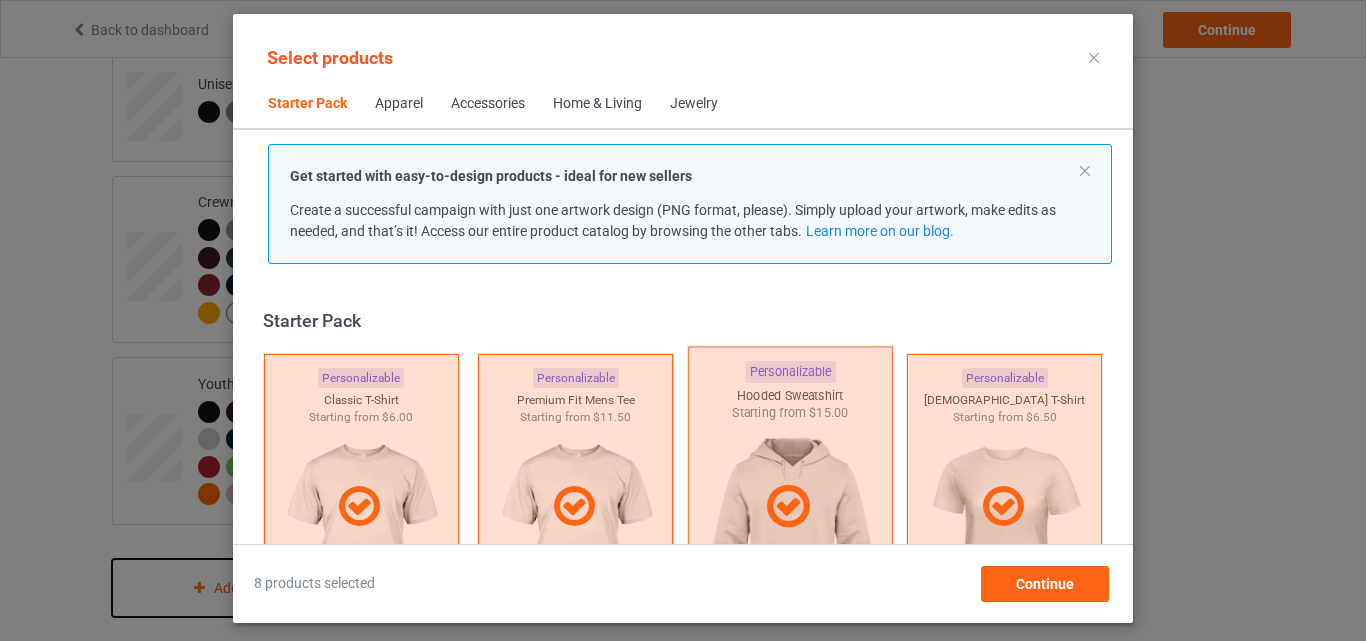 scroll, scrollTop: 26, scrollLeft: 0, axis: vertical 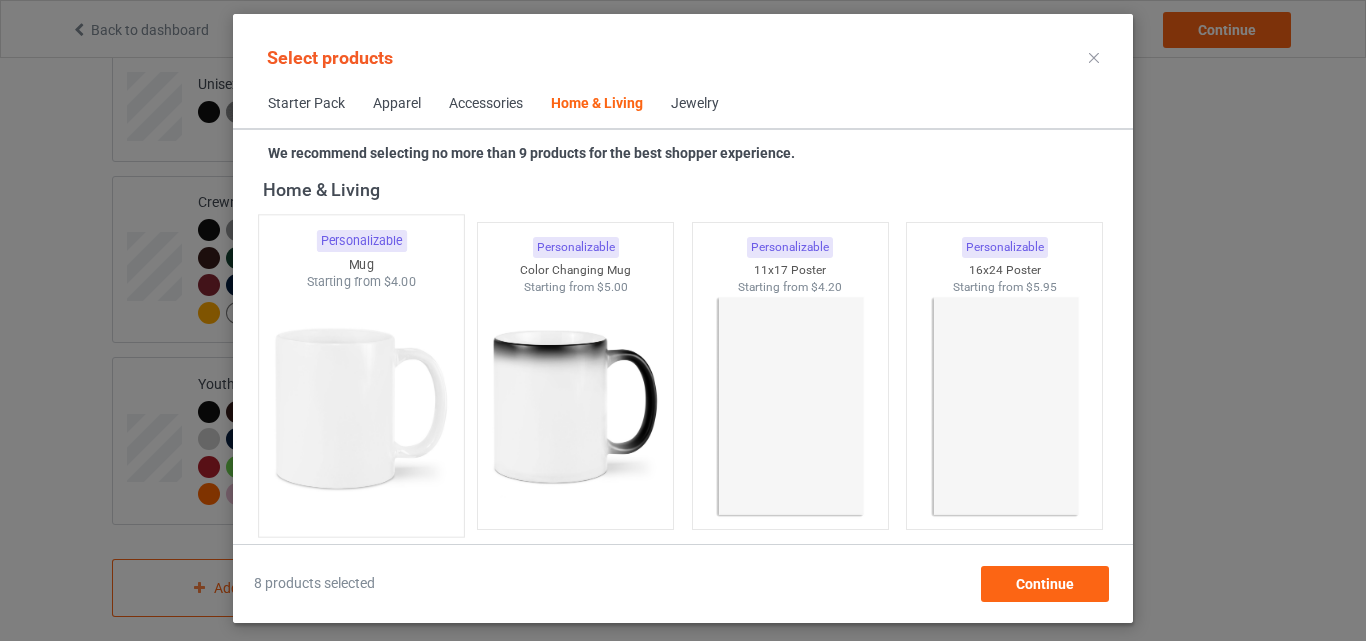 click at bounding box center [361, 408] 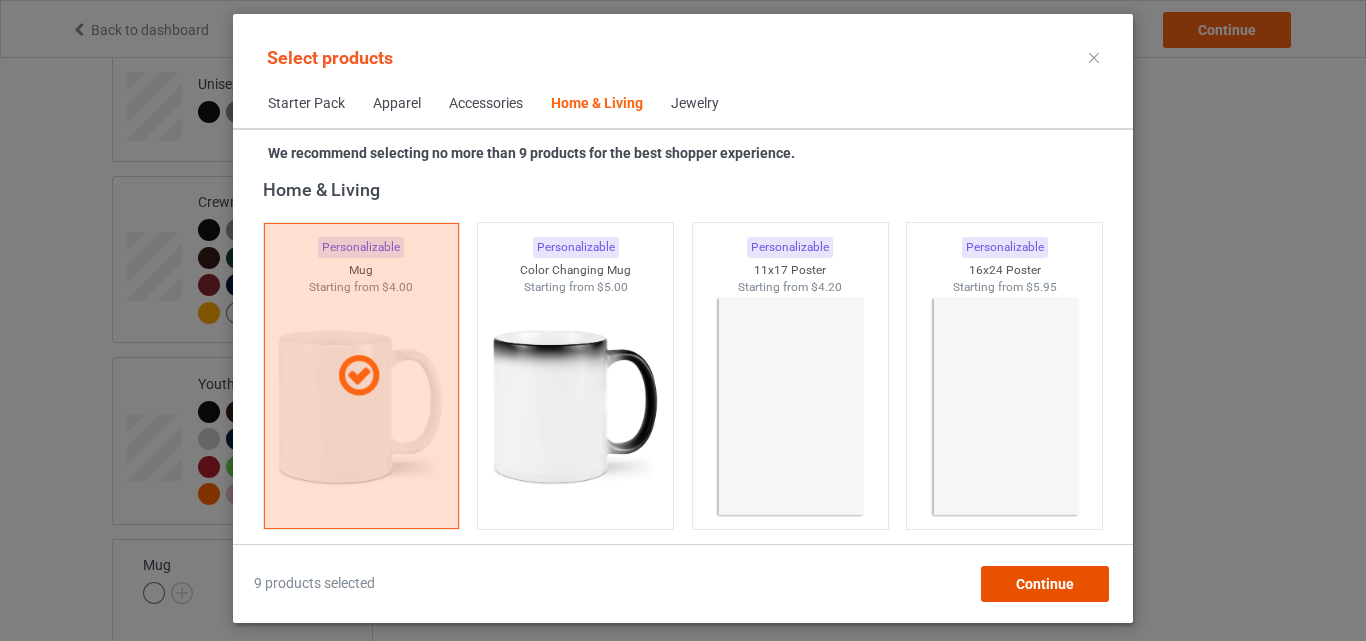 click on "Continue" at bounding box center [1045, 584] 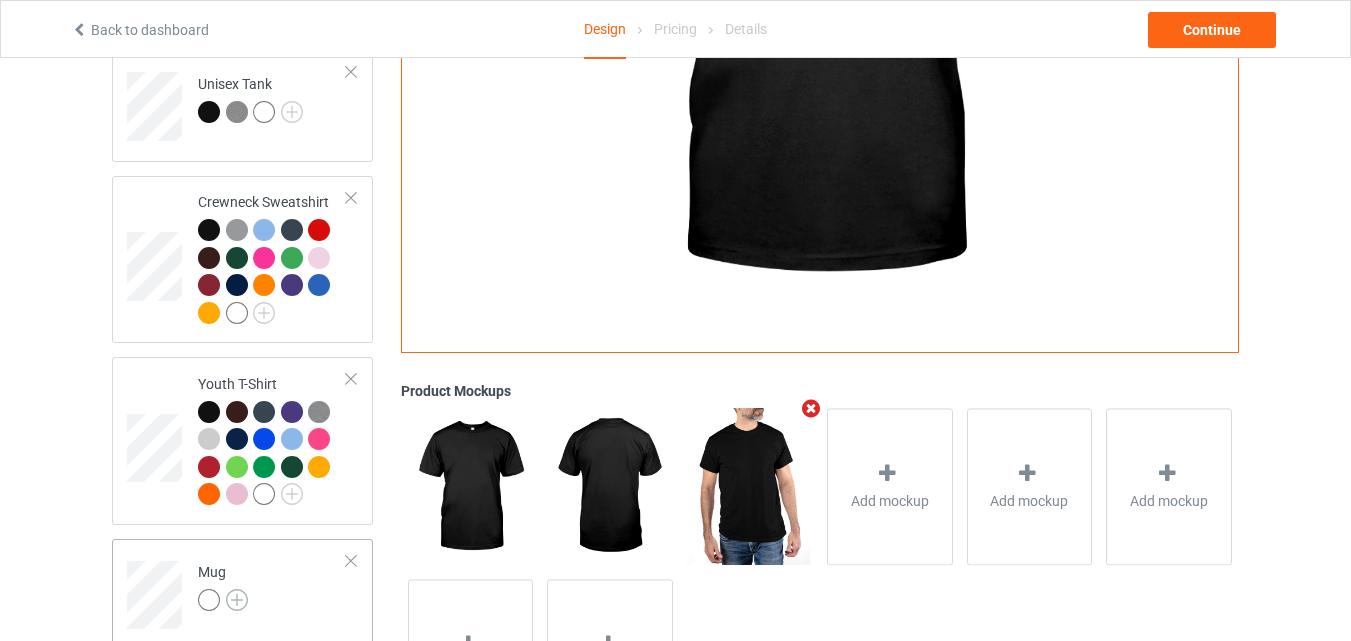 click at bounding box center [237, 600] 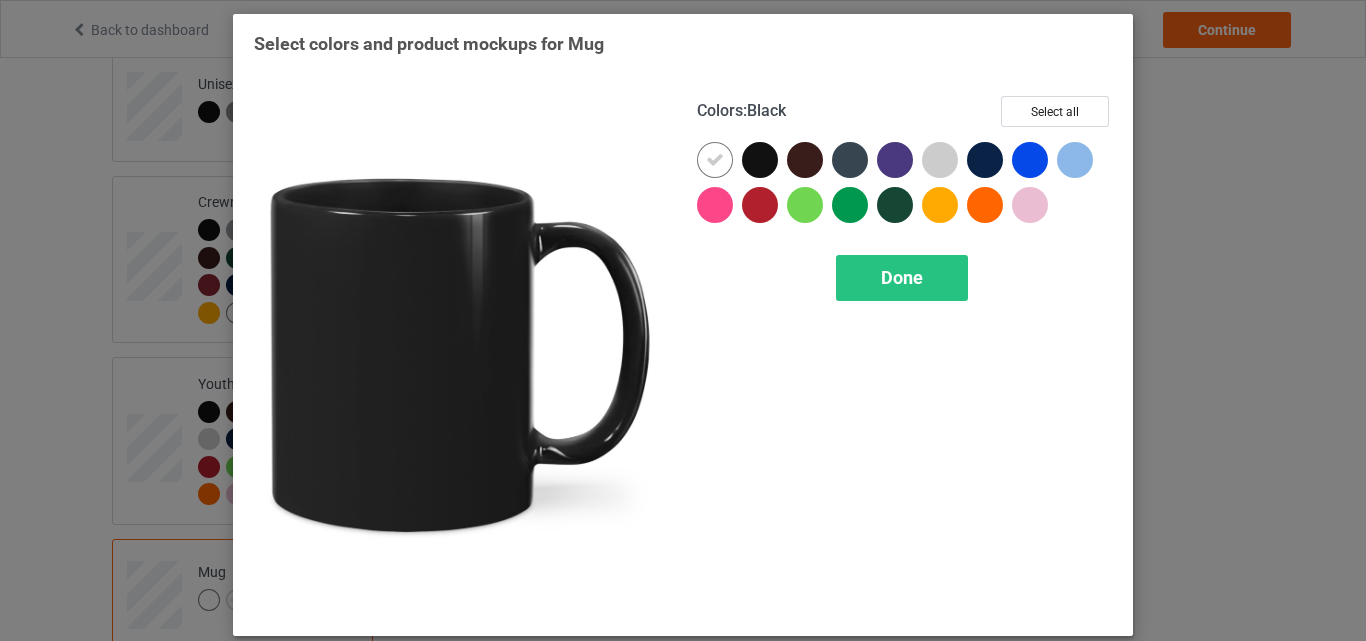 click at bounding box center (760, 160) 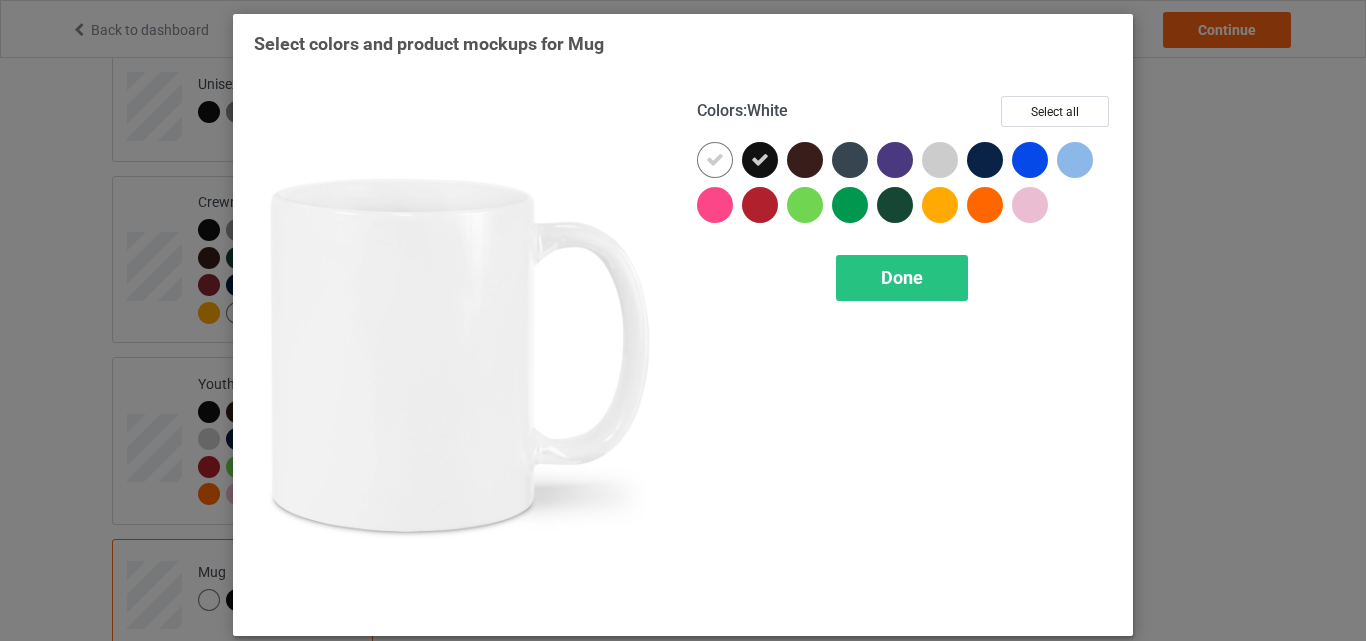 click at bounding box center [715, 160] 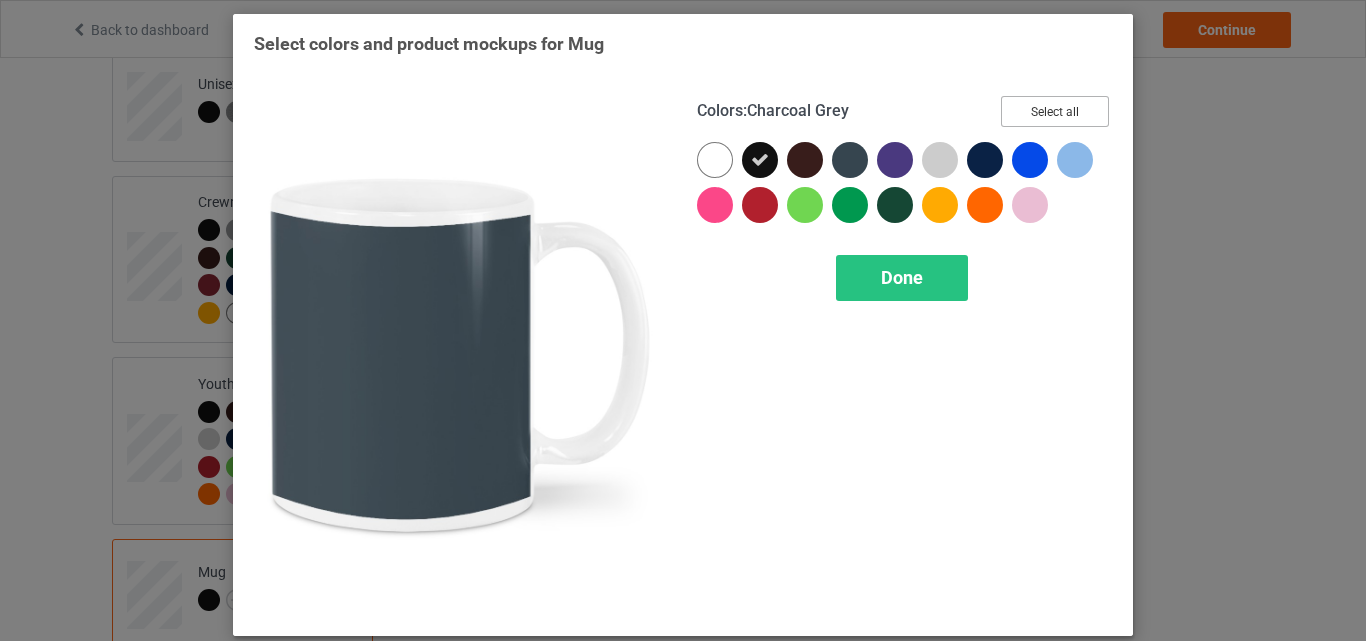 click on "Select all" at bounding box center [1055, 111] 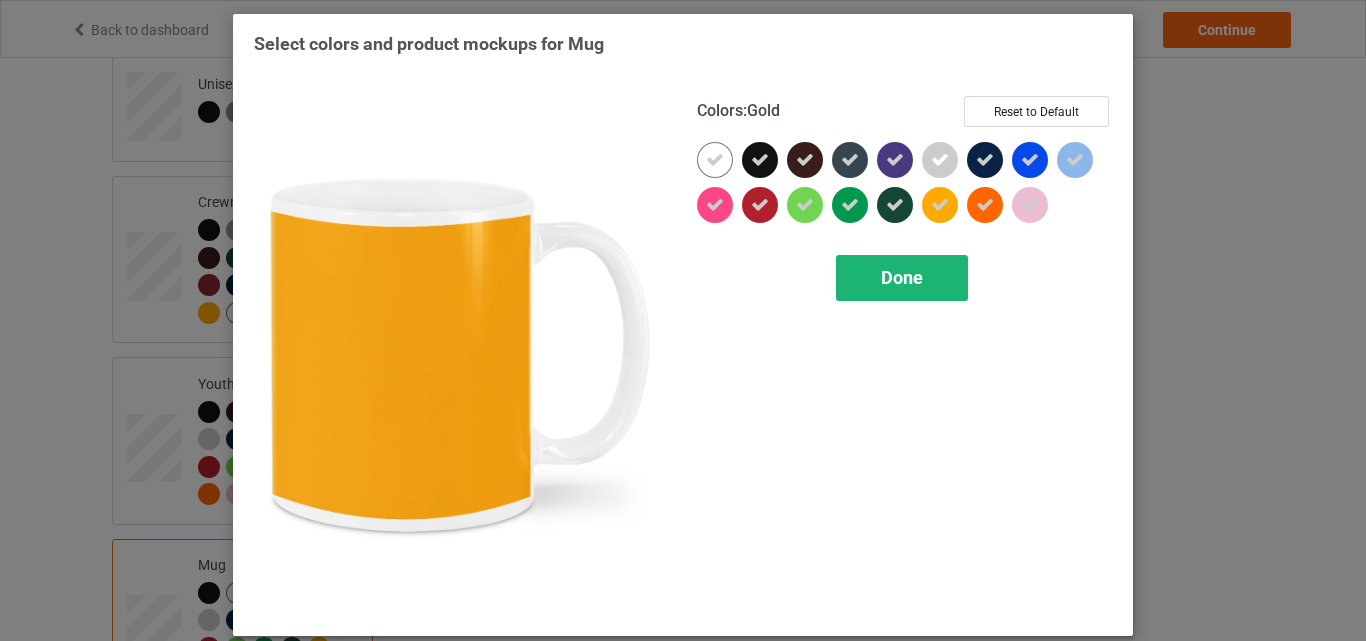click on "Done" at bounding box center [902, 277] 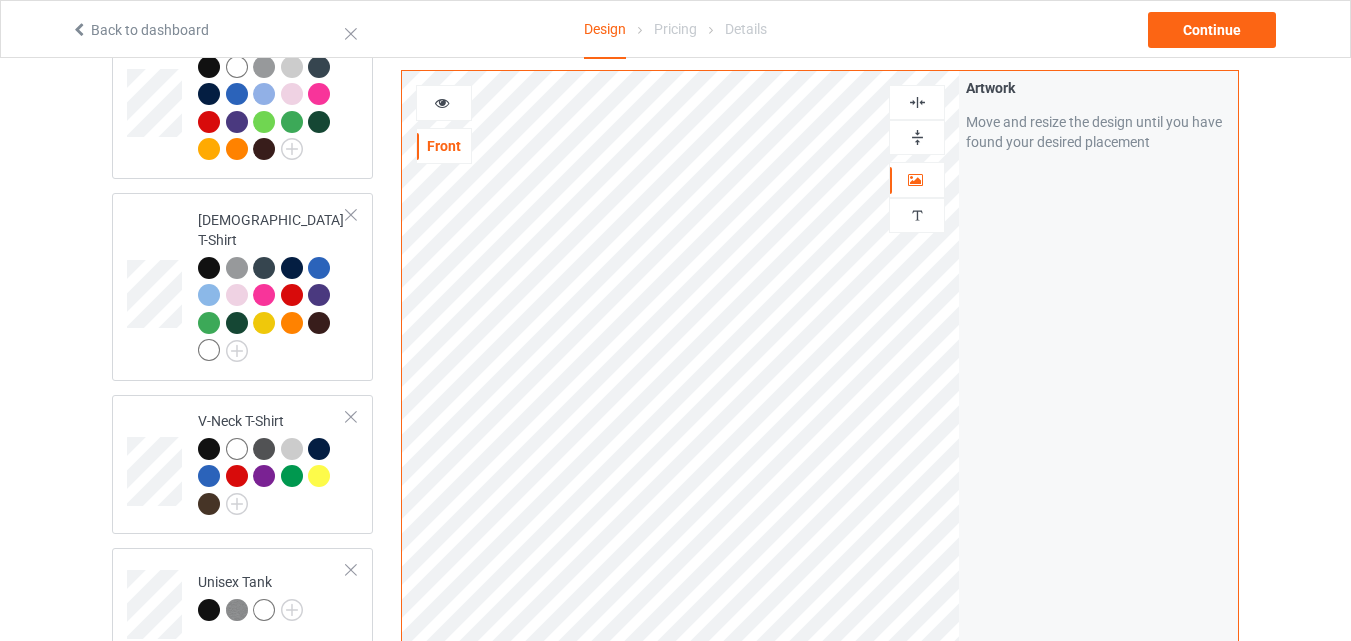 scroll, scrollTop: 571, scrollLeft: 0, axis: vertical 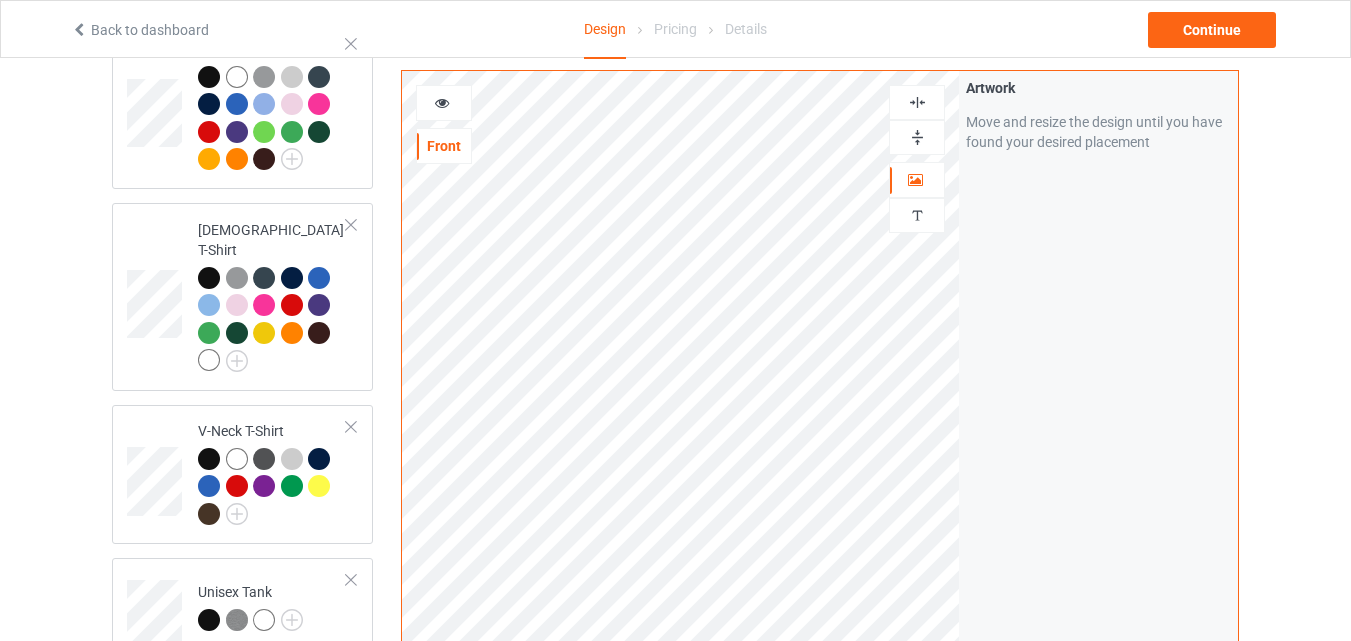 click at bounding box center [442, 100] 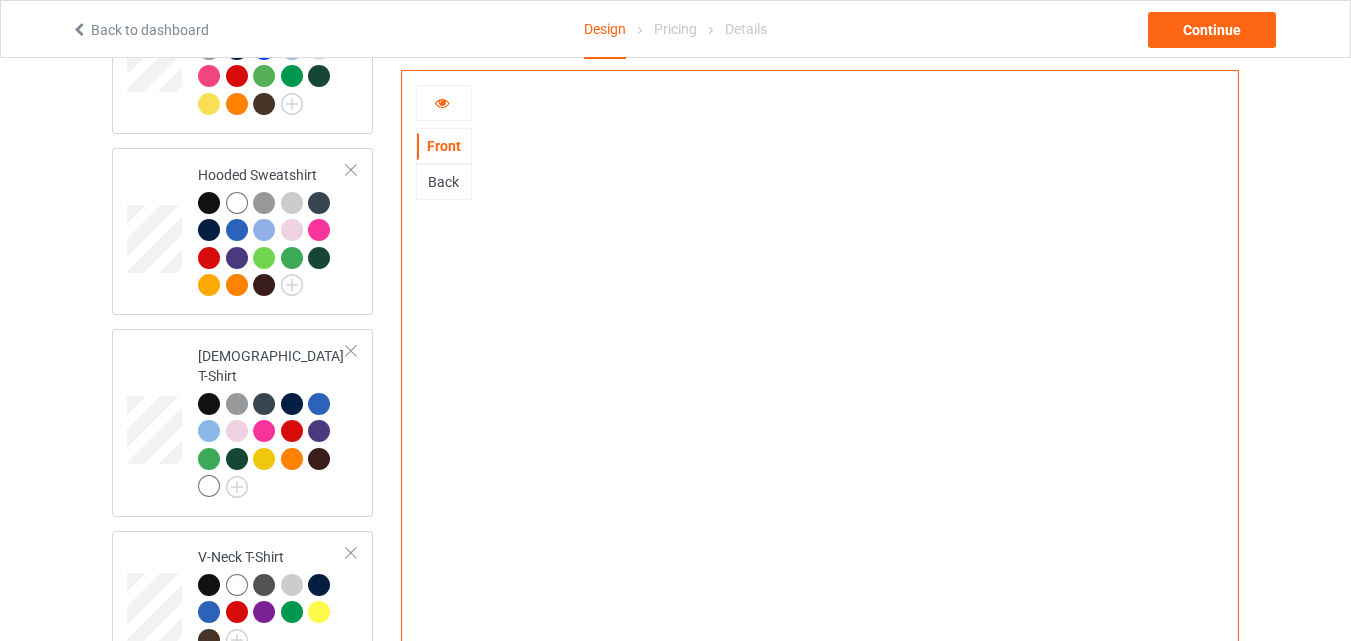 scroll, scrollTop: 269, scrollLeft: 0, axis: vertical 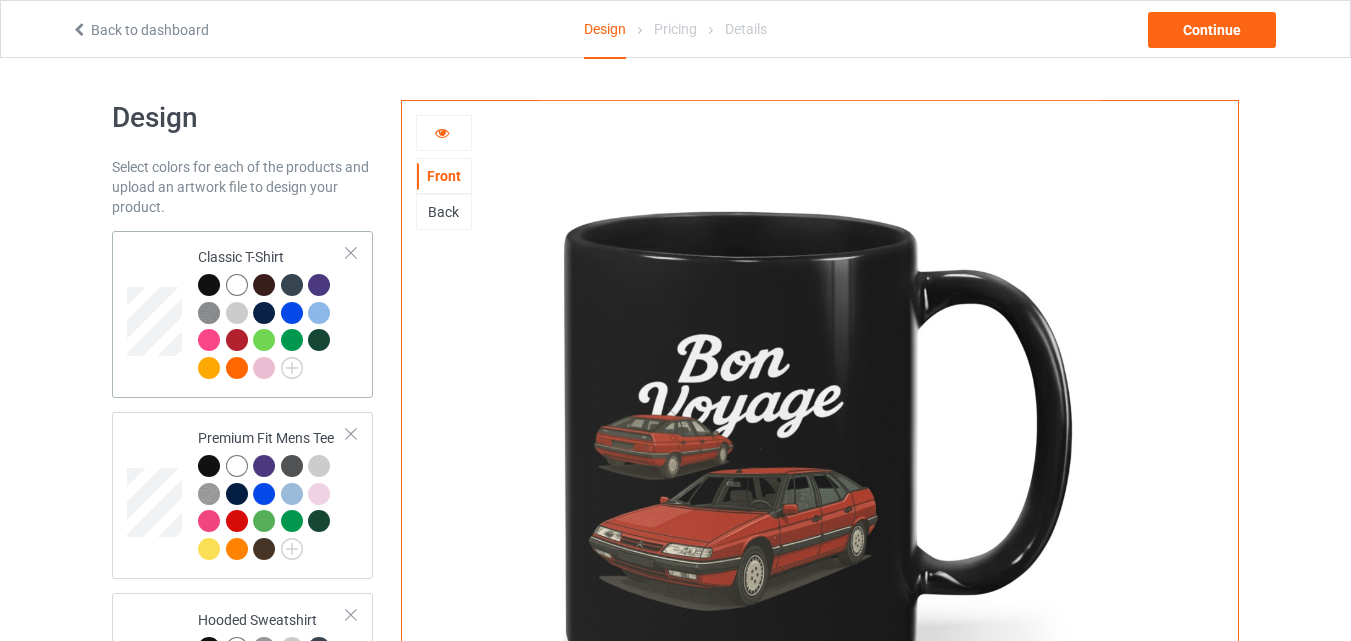 click on "Classic T-Shirt" at bounding box center (272, 312) 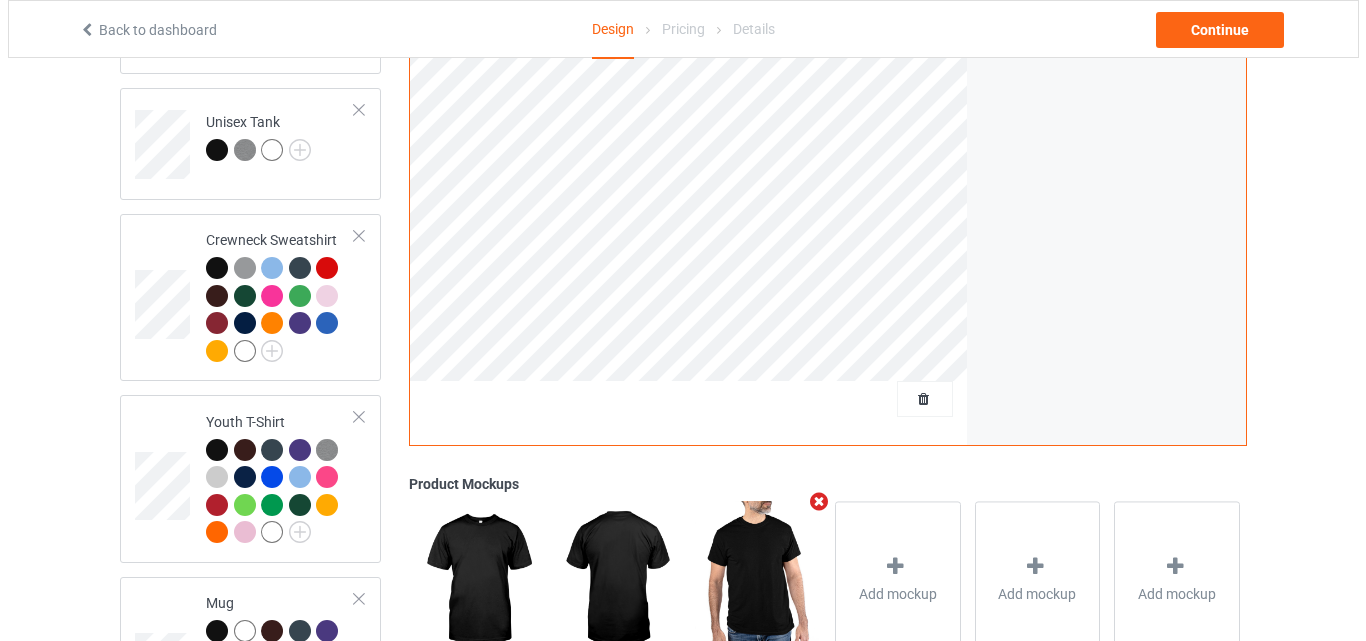 scroll, scrollTop: 1054, scrollLeft: 0, axis: vertical 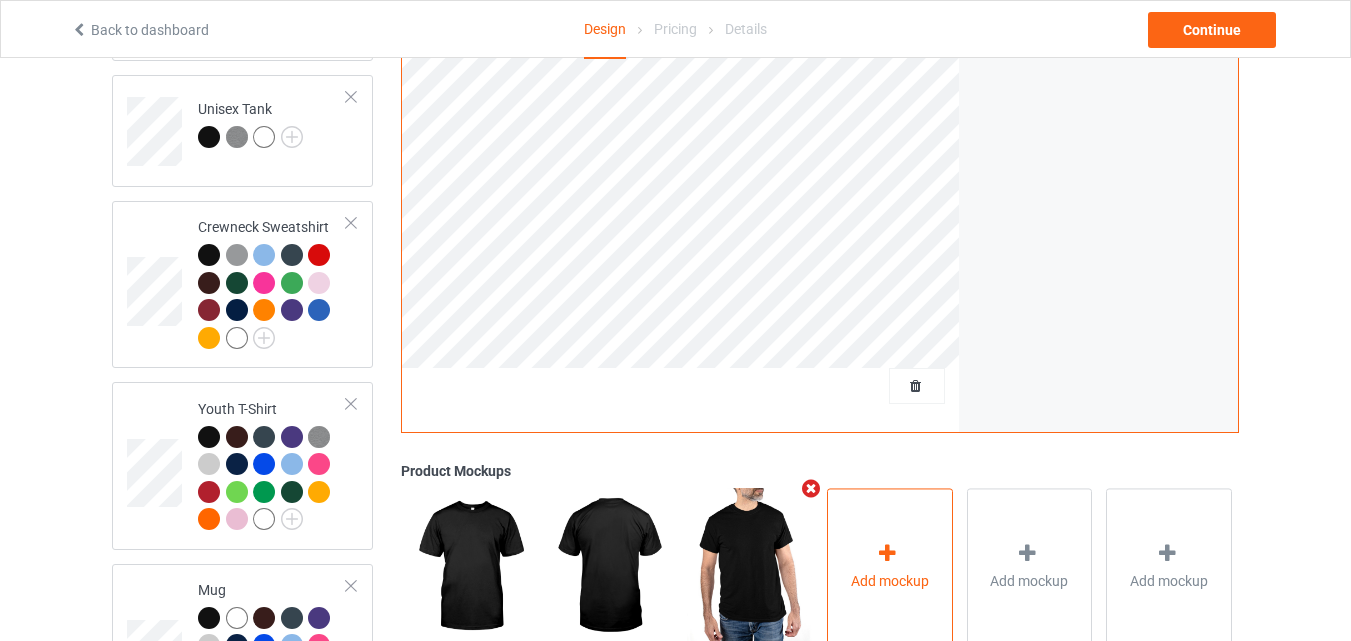 click at bounding box center (888, 553) 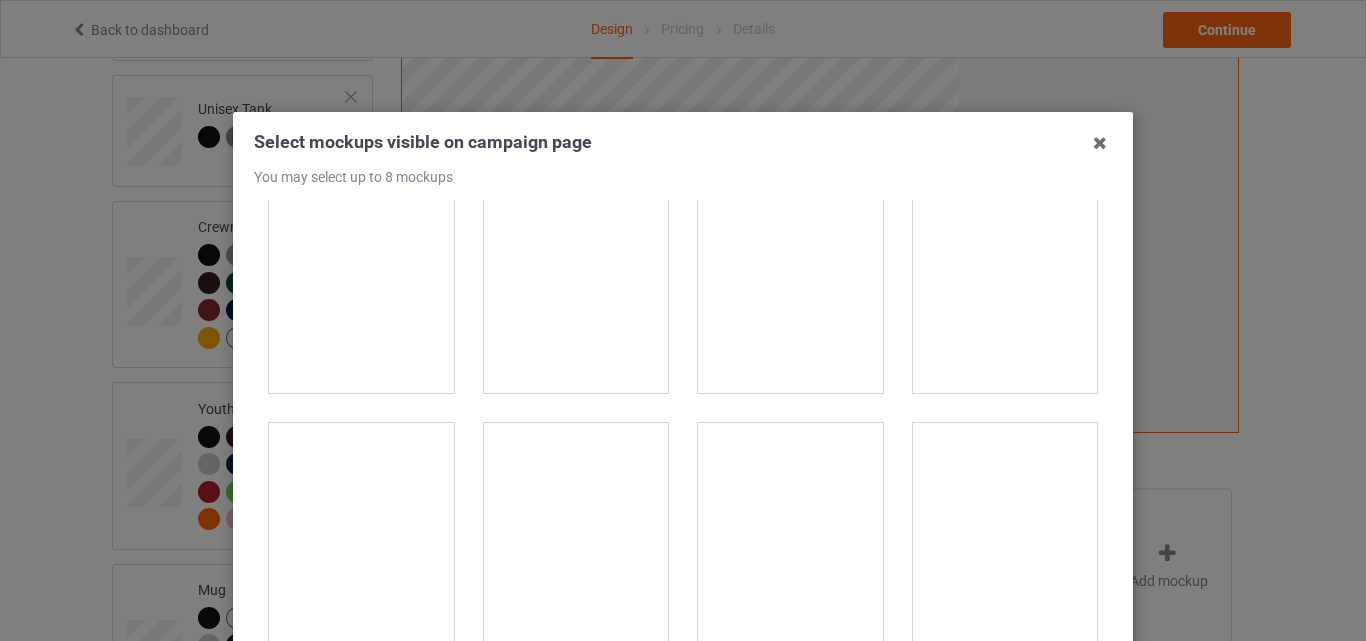 scroll, scrollTop: 5189, scrollLeft: 0, axis: vertical 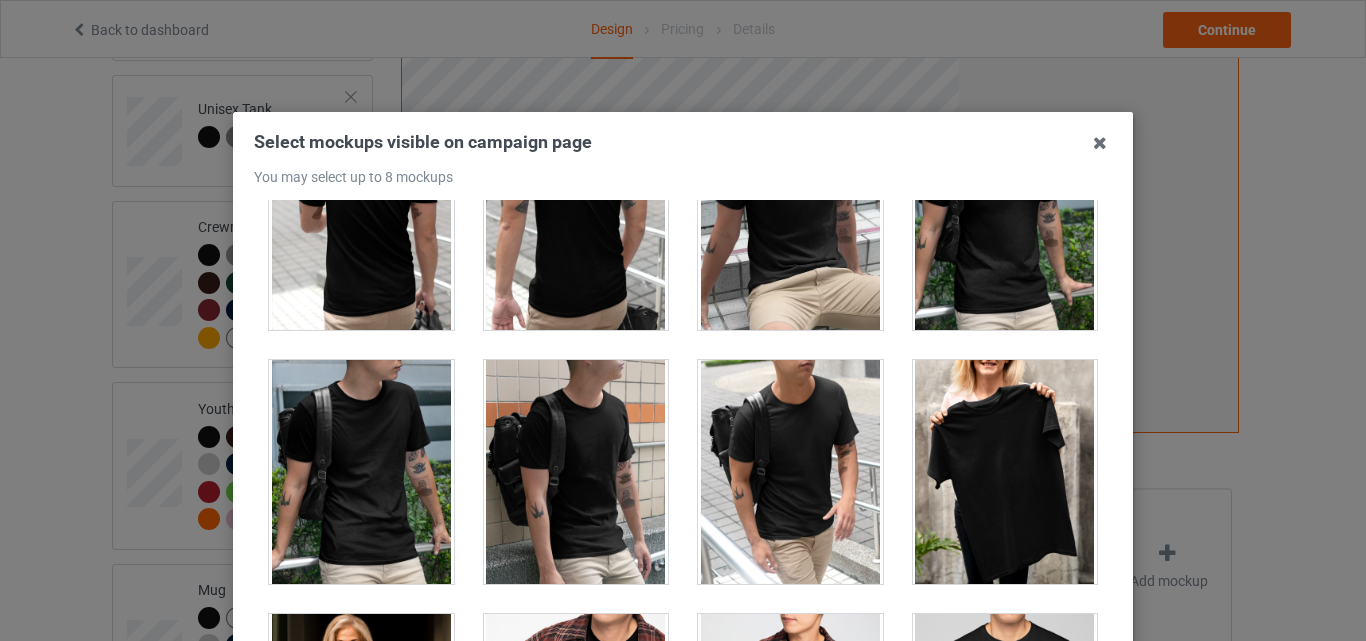 click at bounding box center (1005, 472) 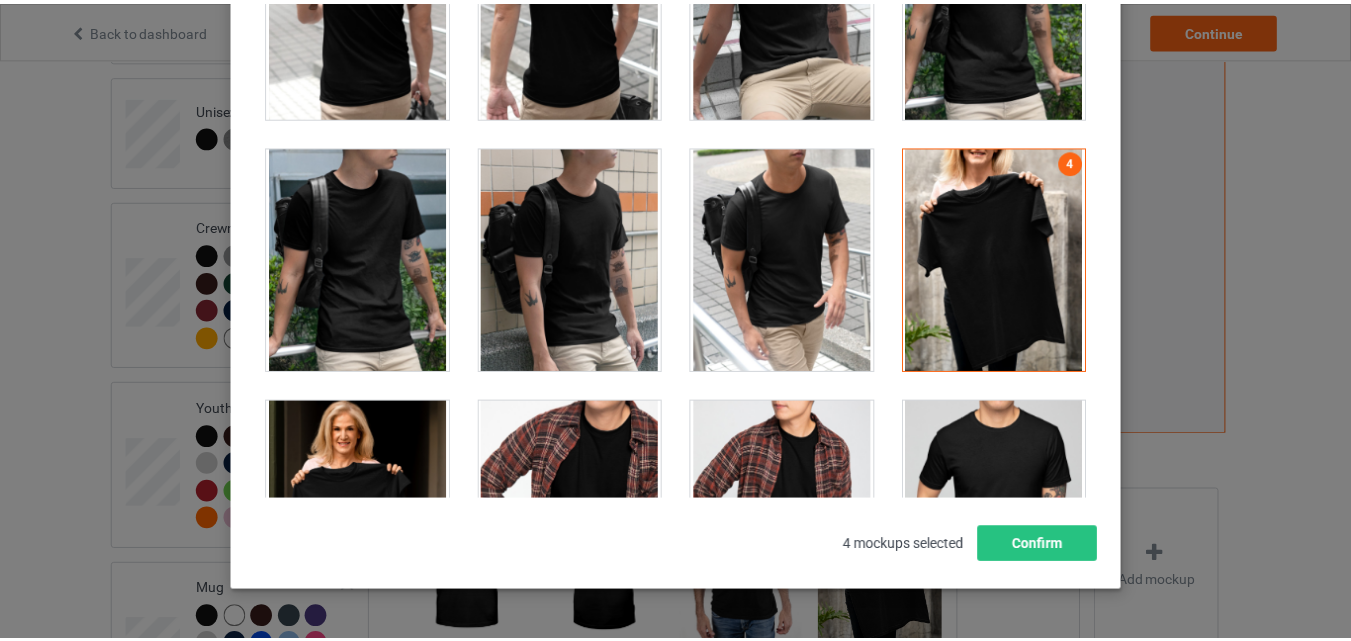 scroll, scrollTop: 245, scrollLeft: 0, axis: vertical 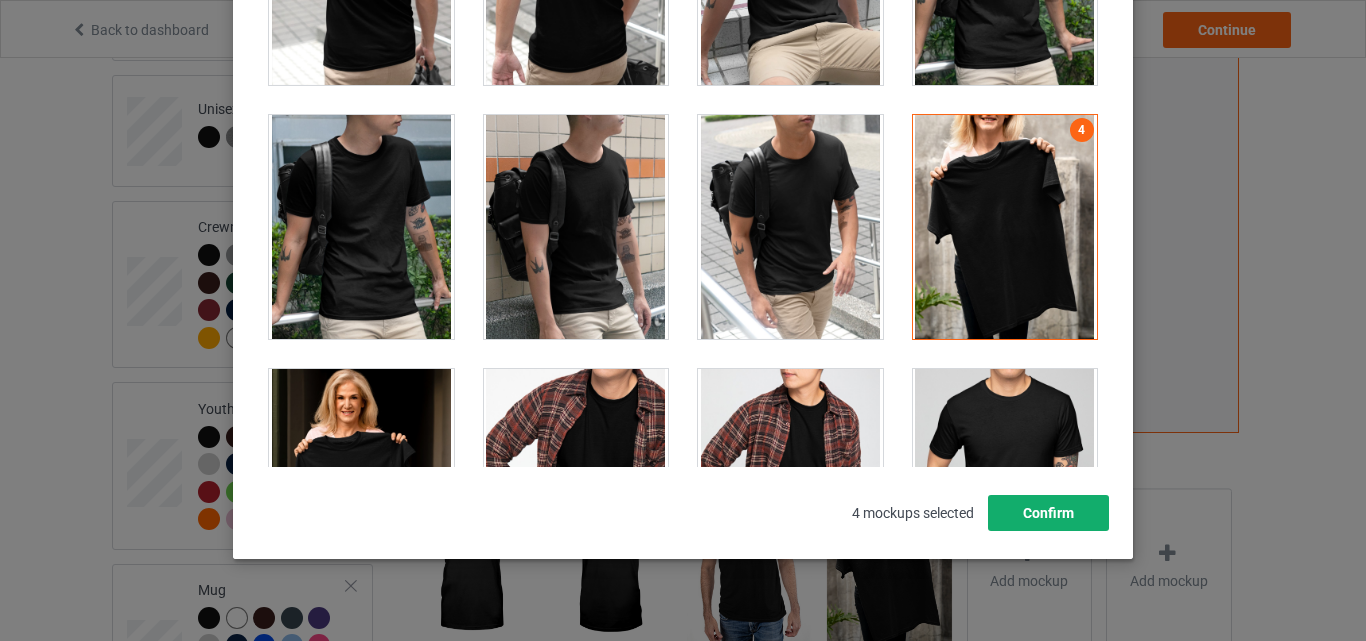 click on "Confirm" at bounding box center (1048, 513) 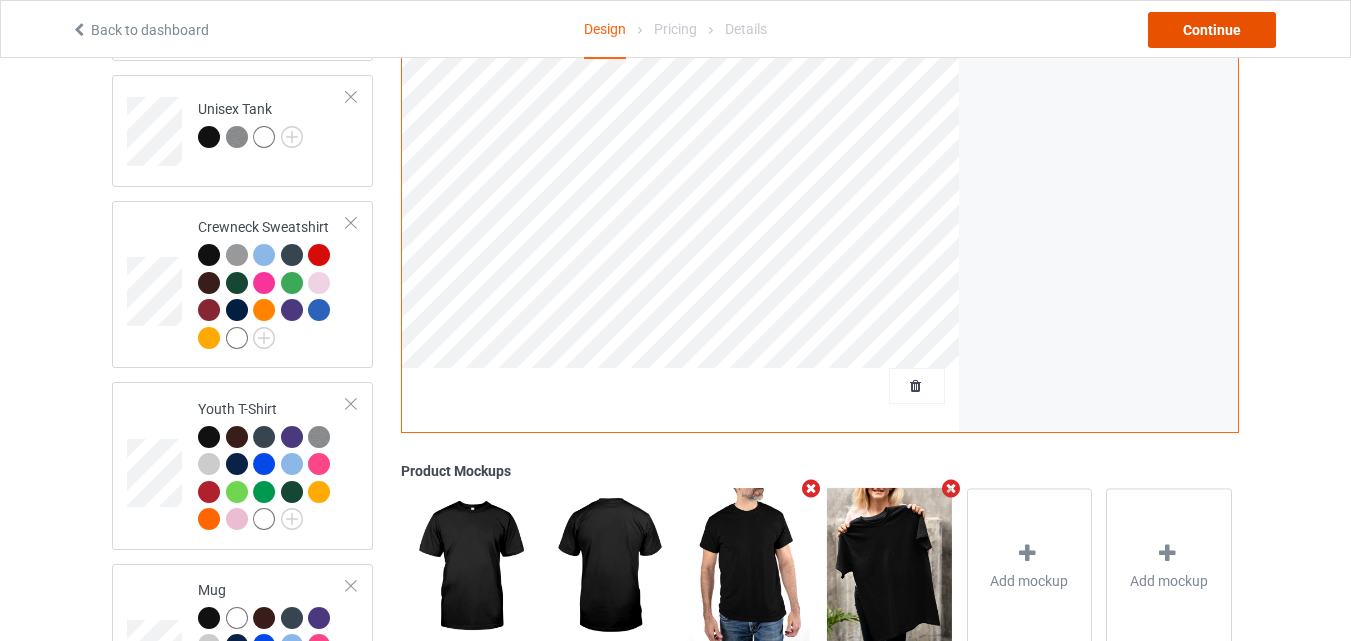 click on "Continue" at bounding box center (1212, 30) 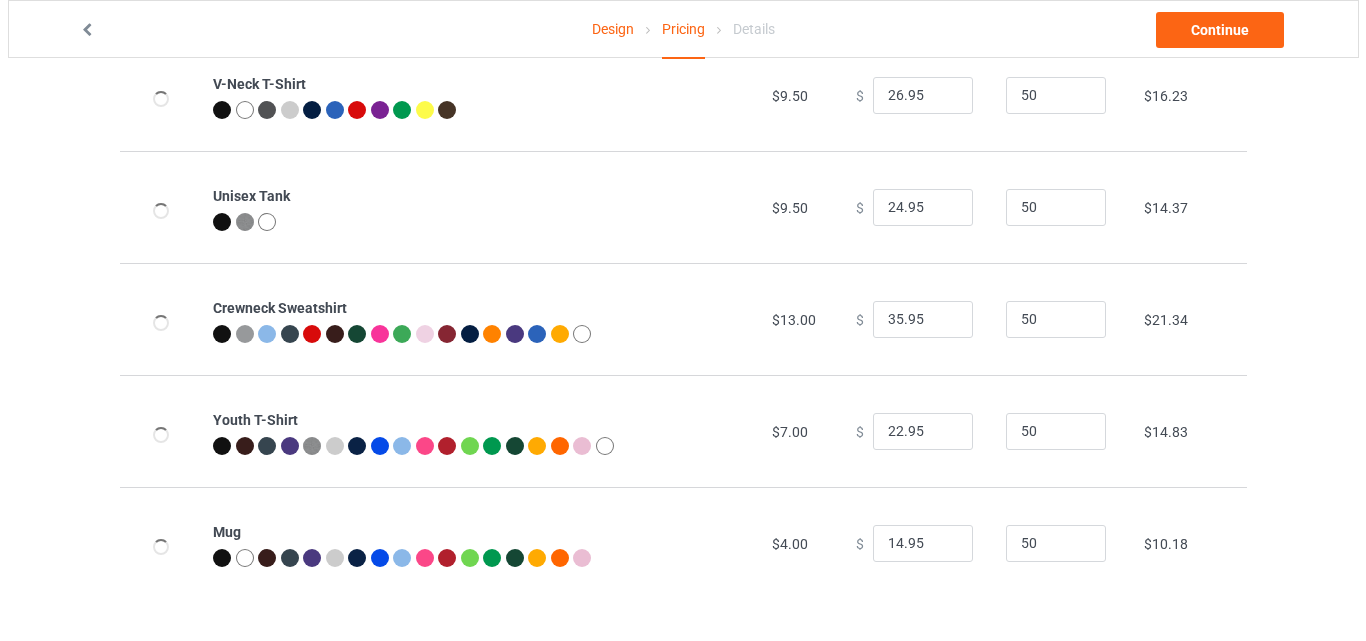 scroll, scrollTop: 0, scrollLeft: 0, axis: both 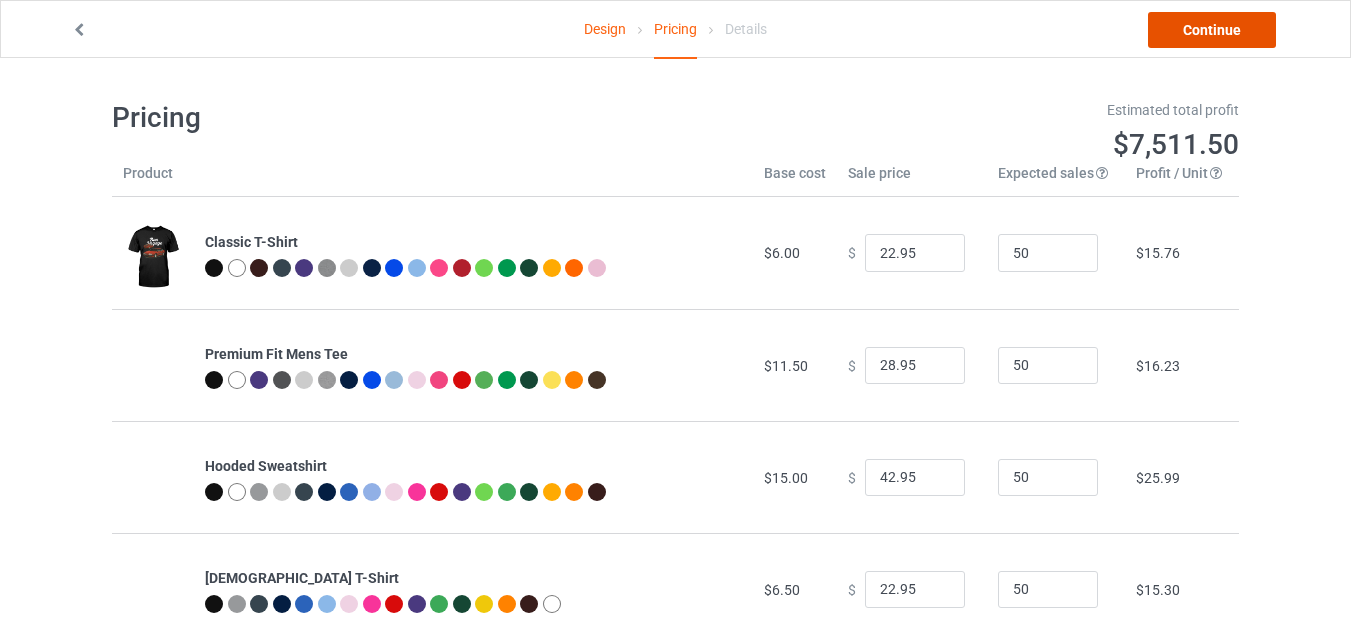 click on "Continue" at bounding box center (1212, 30) 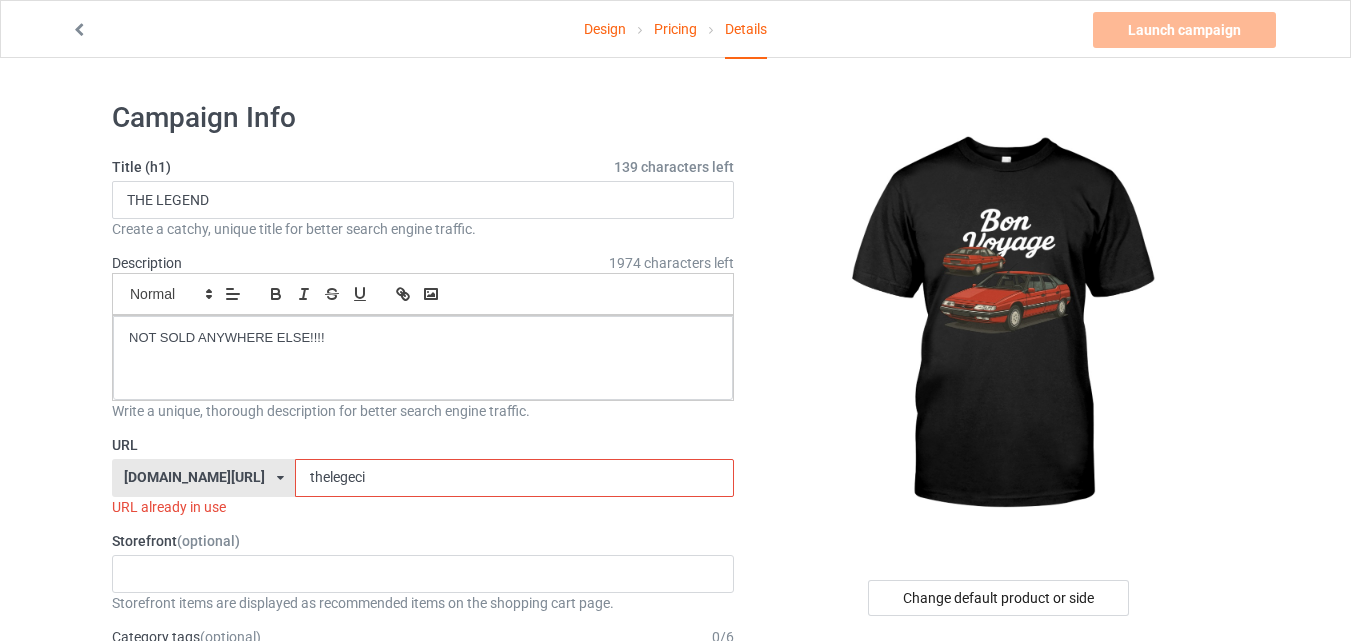 click on "thelegeci" at bounding box center [514, 478] 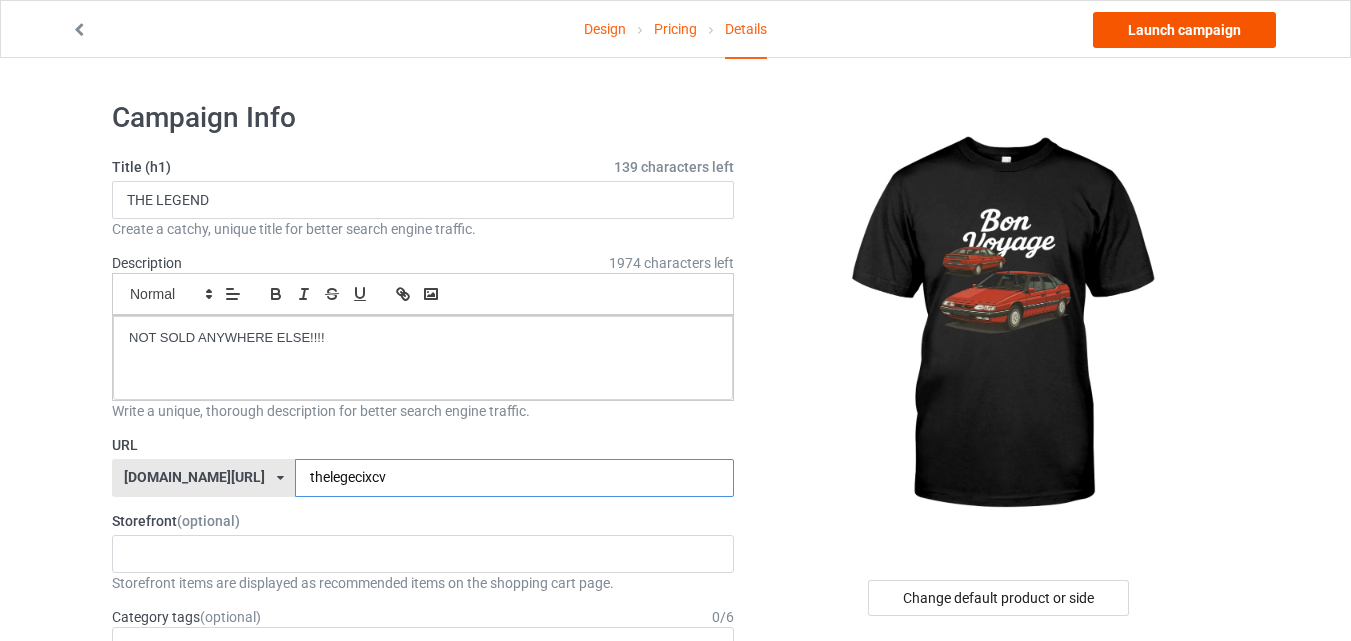 type on "thelegecixcv" 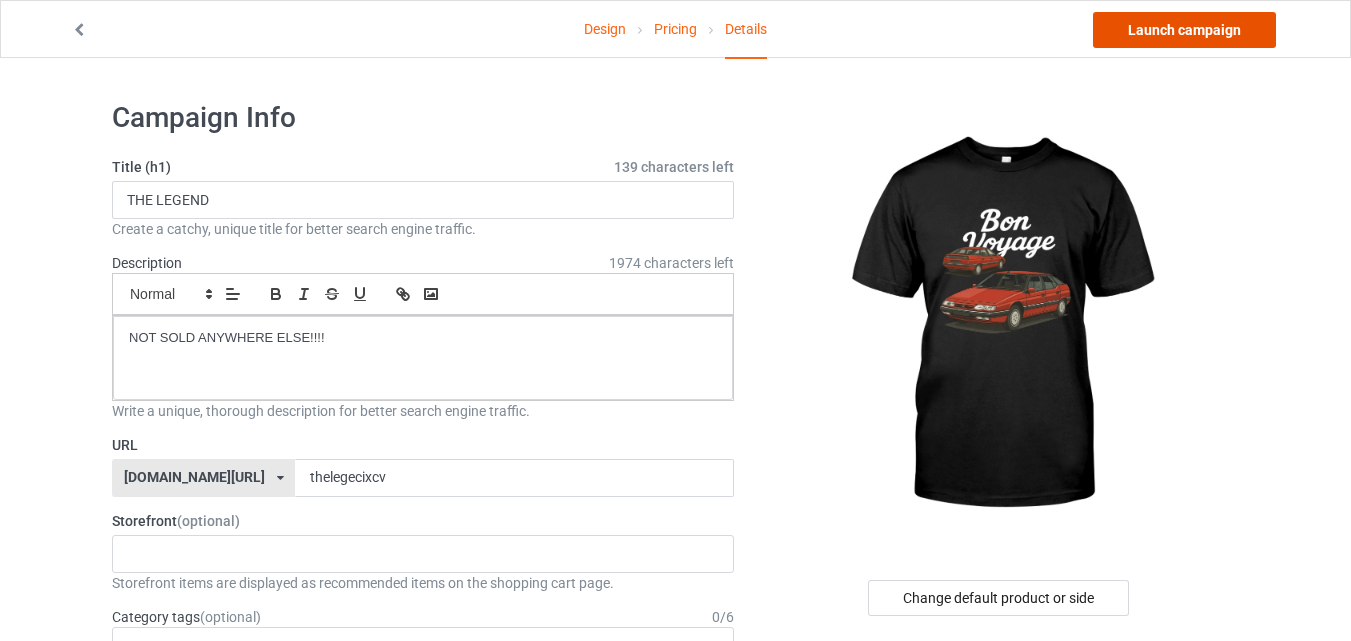 click on "Launch campaign" at bounding box center [1184, 30] 